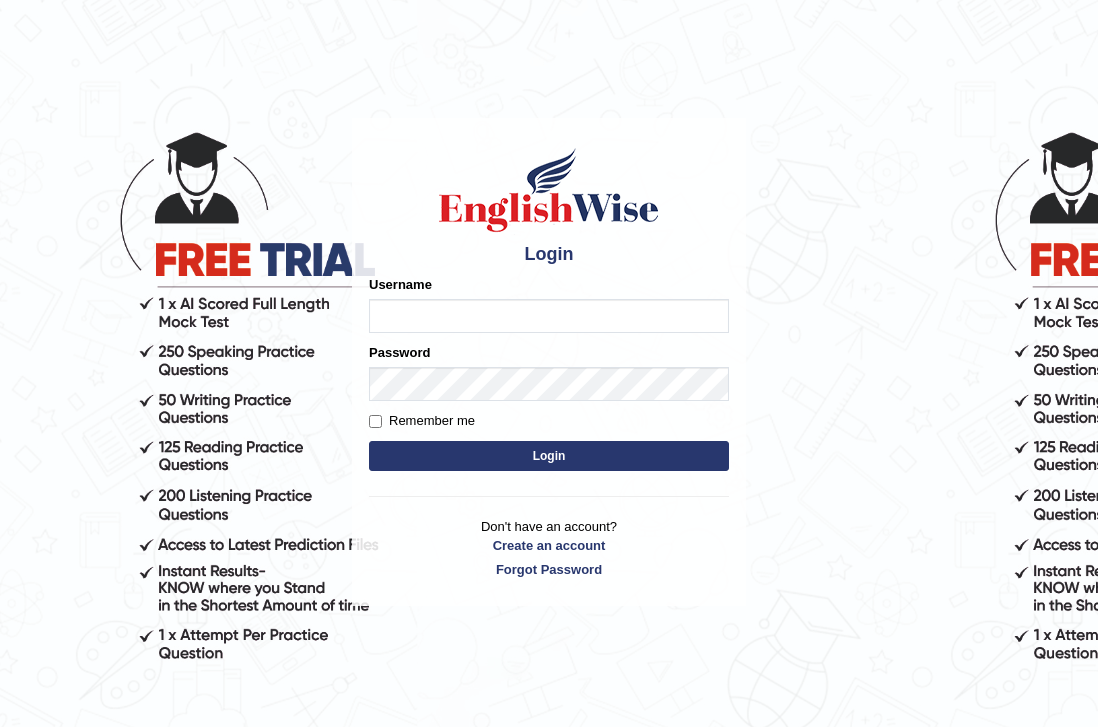 scroll, scrollTop: 0, scrollLeft: 0, axis: both 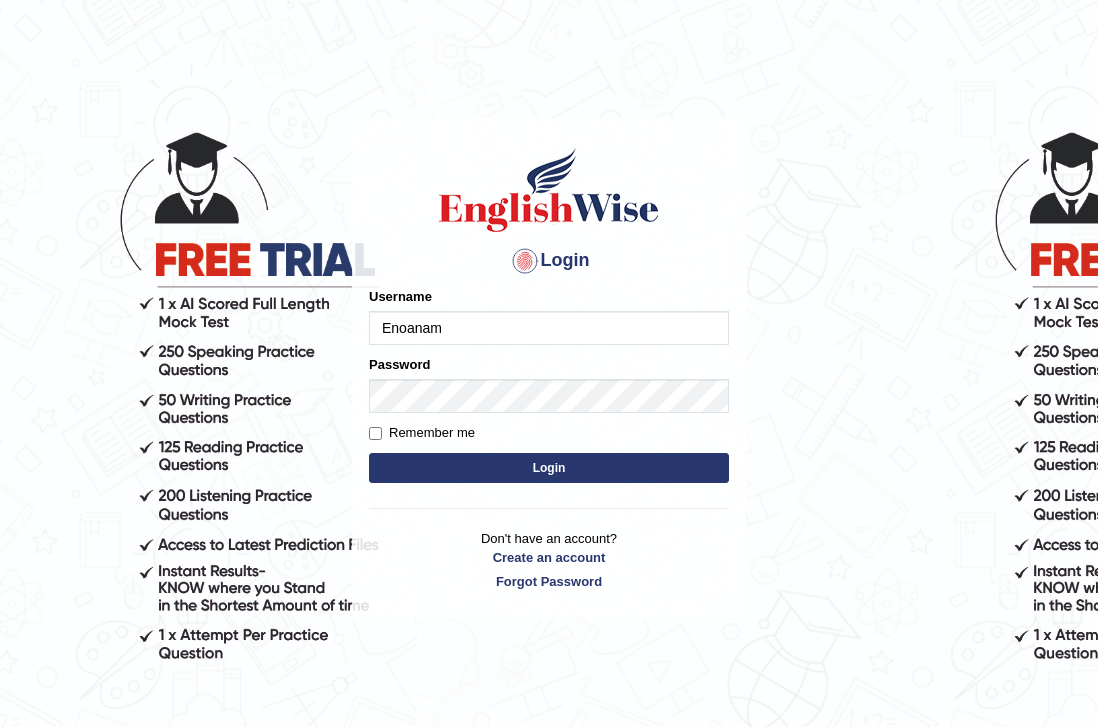 type on "Enoanam" 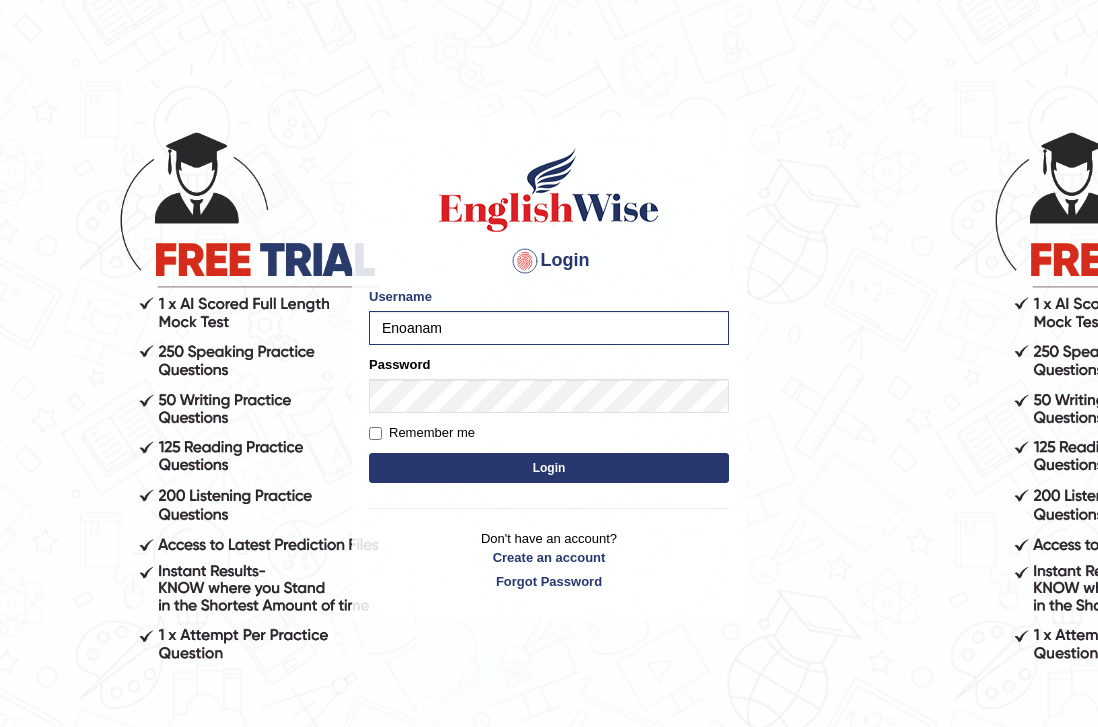 click on "Please fix the following errors:
Username
Enoanam
Password
Remember me
Login" at bounding box center [549, 387] 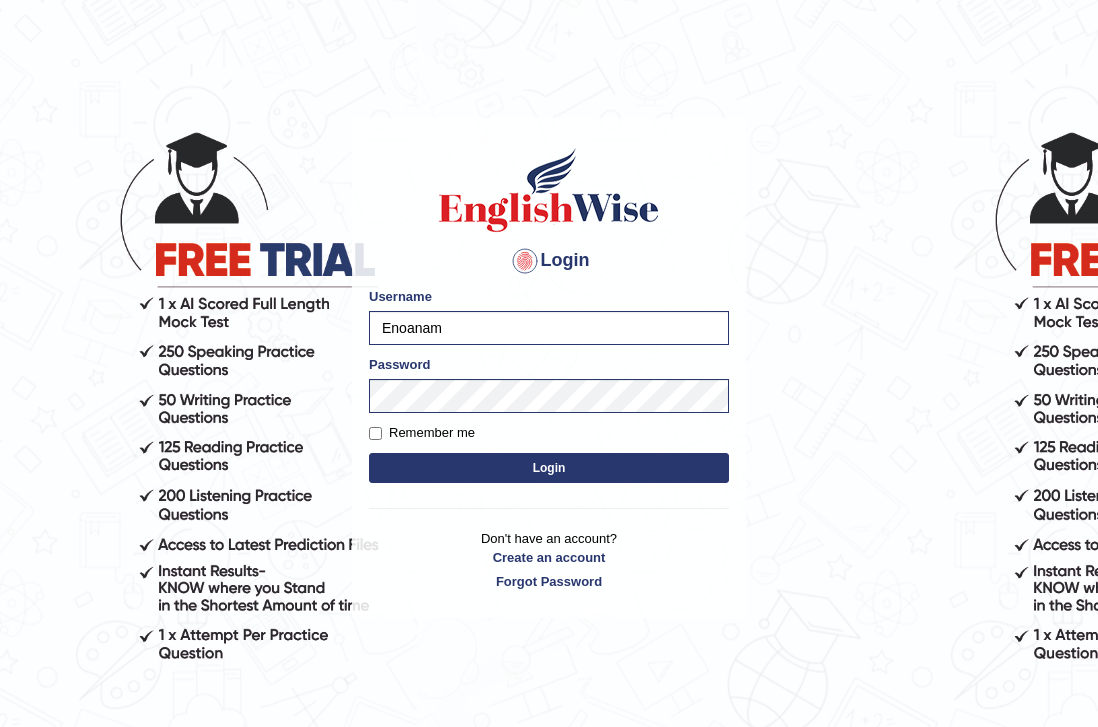 click on "Login" at bounding box center [549, 468] 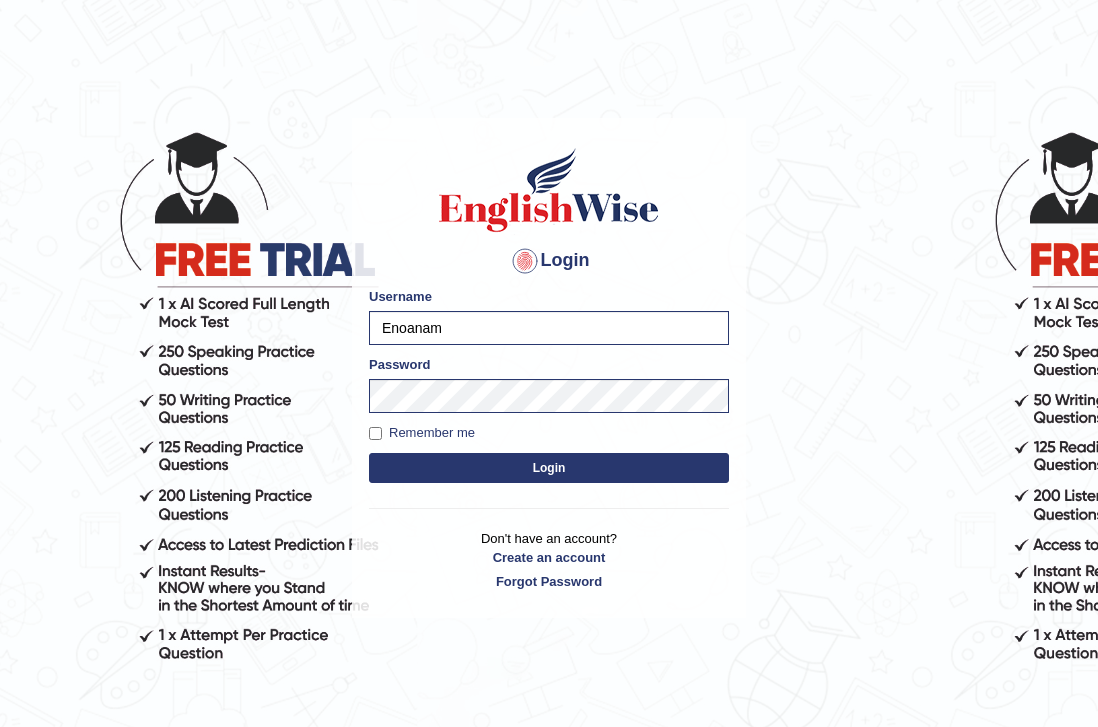 click on "Login" at bounding box center [549, 468] 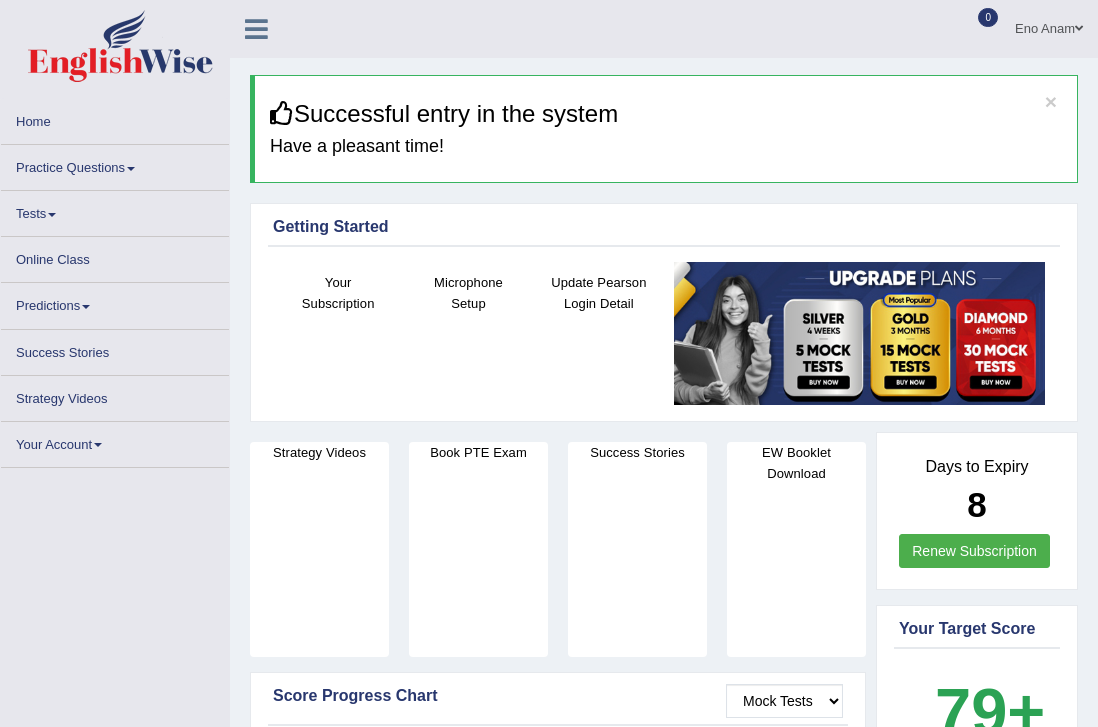 scroll, scrollTop: 0, scrollLeft: 0, axis: both 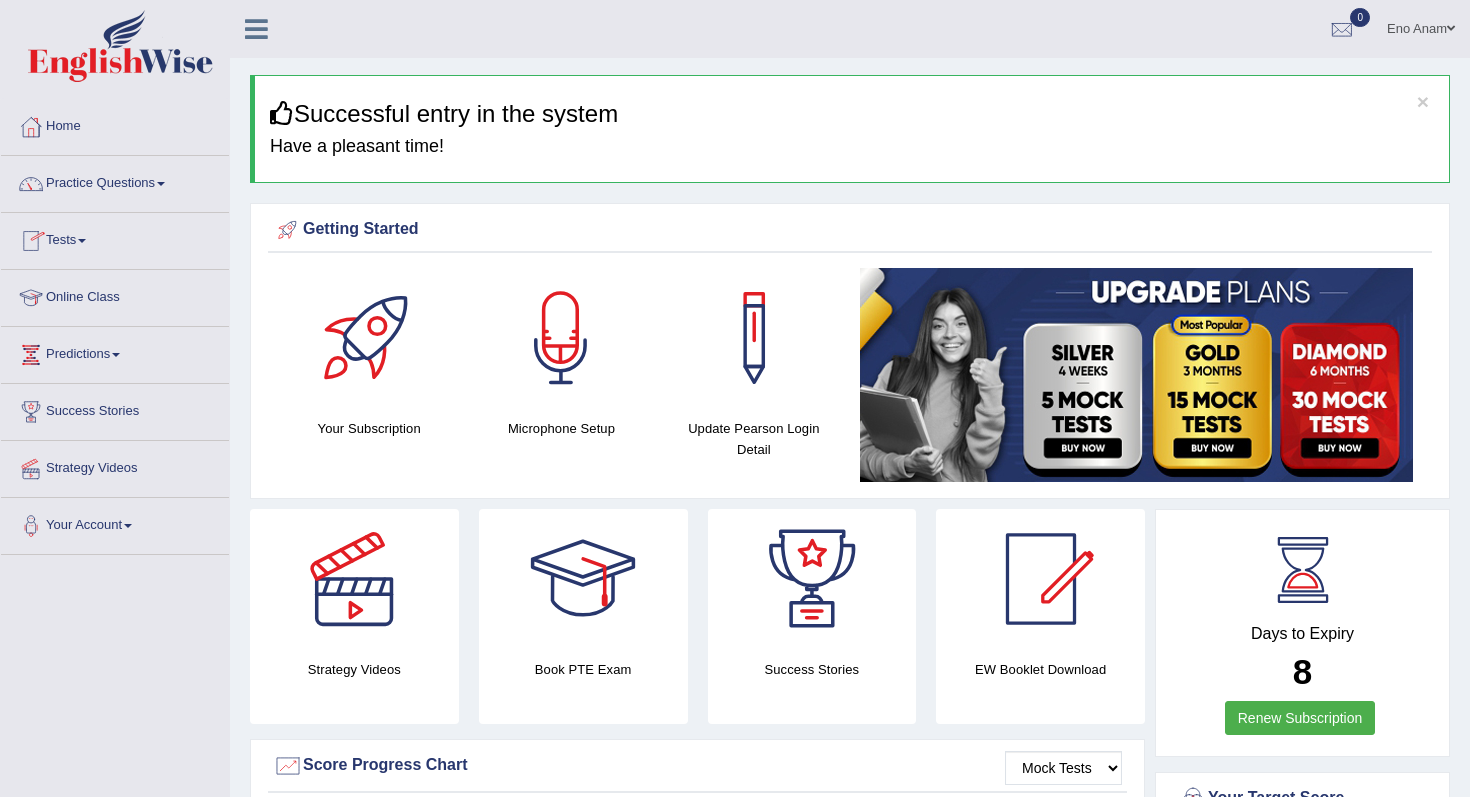 click on "Online Class" at bounding box center (115, 295) 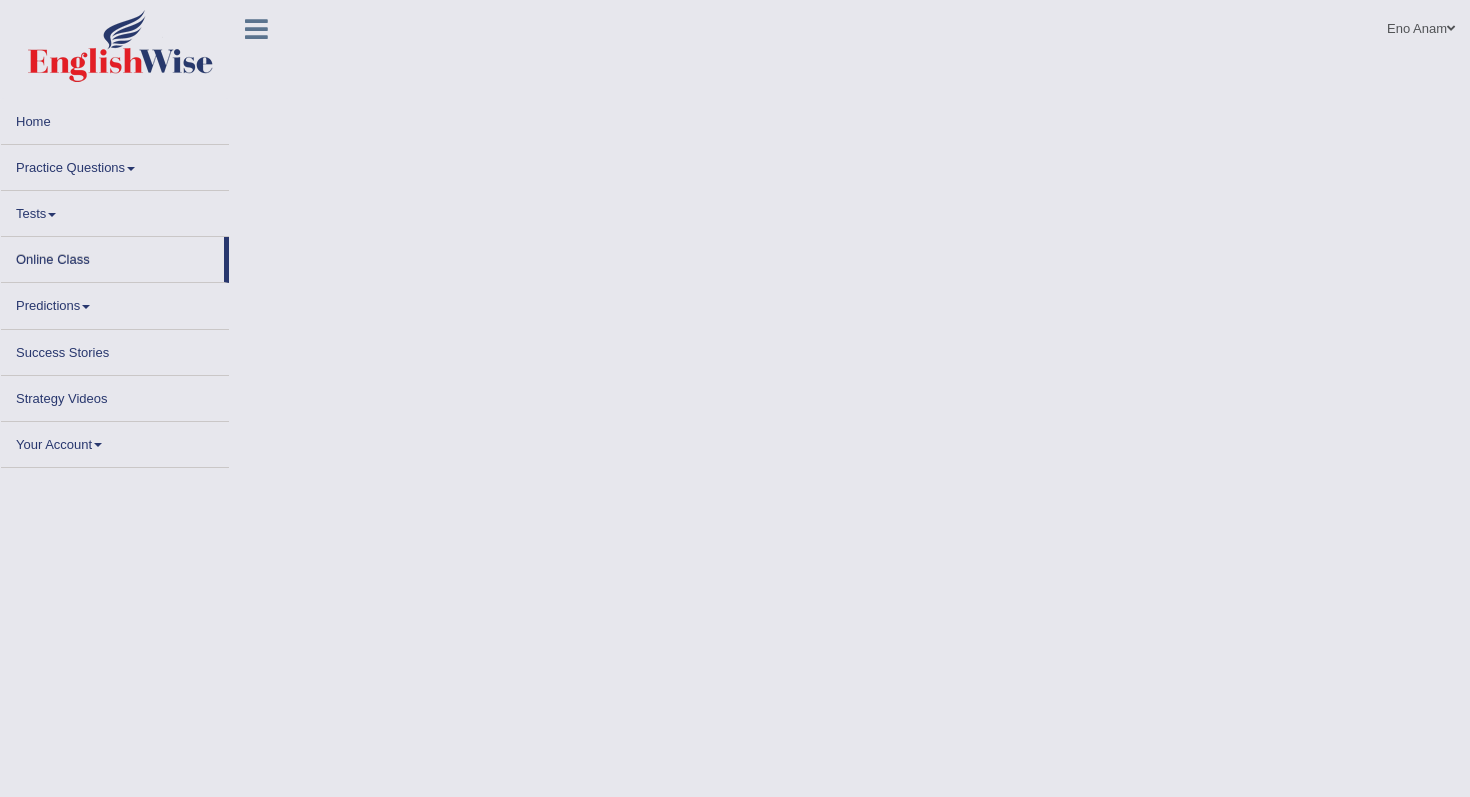 scroll, scrollTop: 0, scrollLeft: 0, axis: both 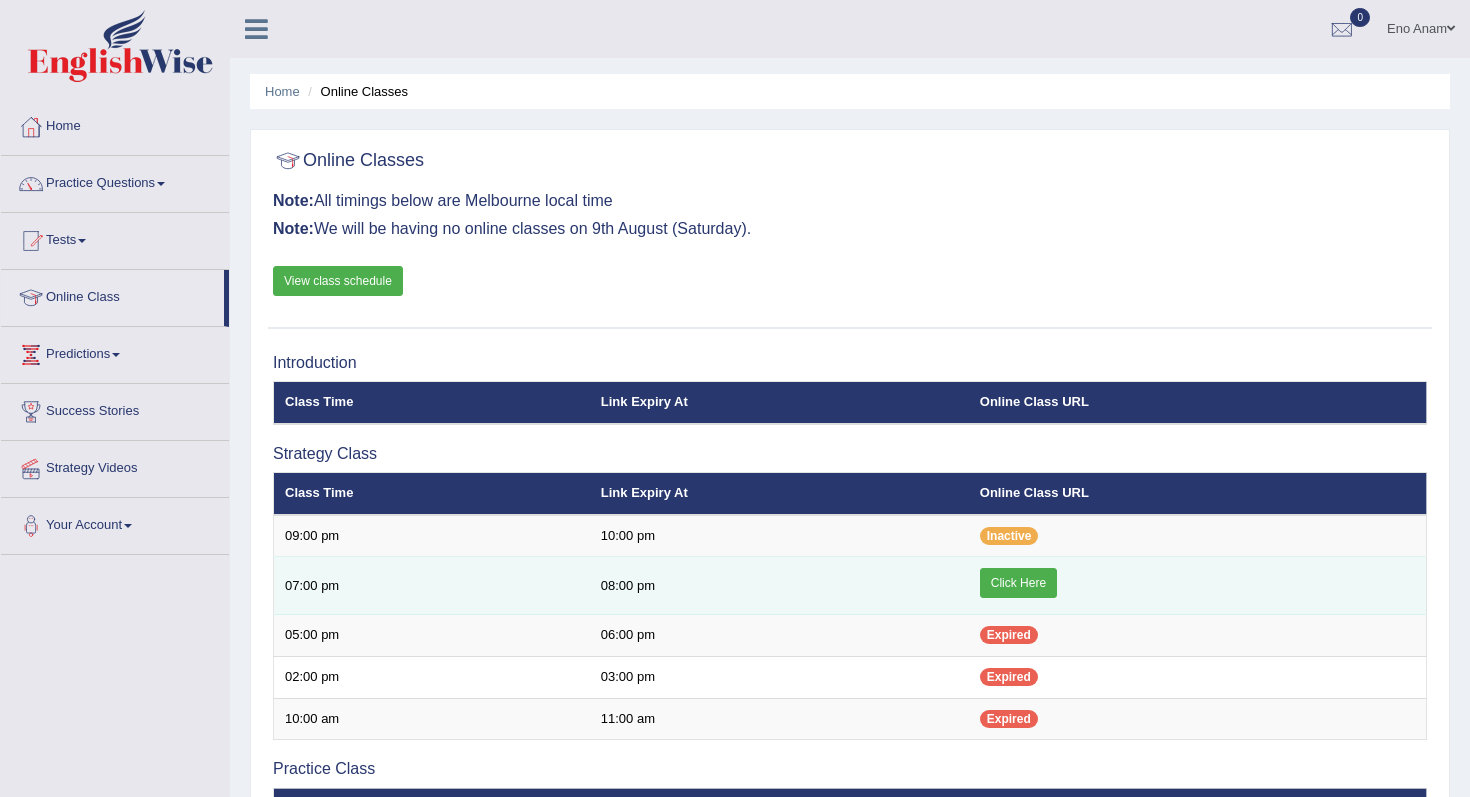 click on "Click Here" at bounding box center [1018, 583] 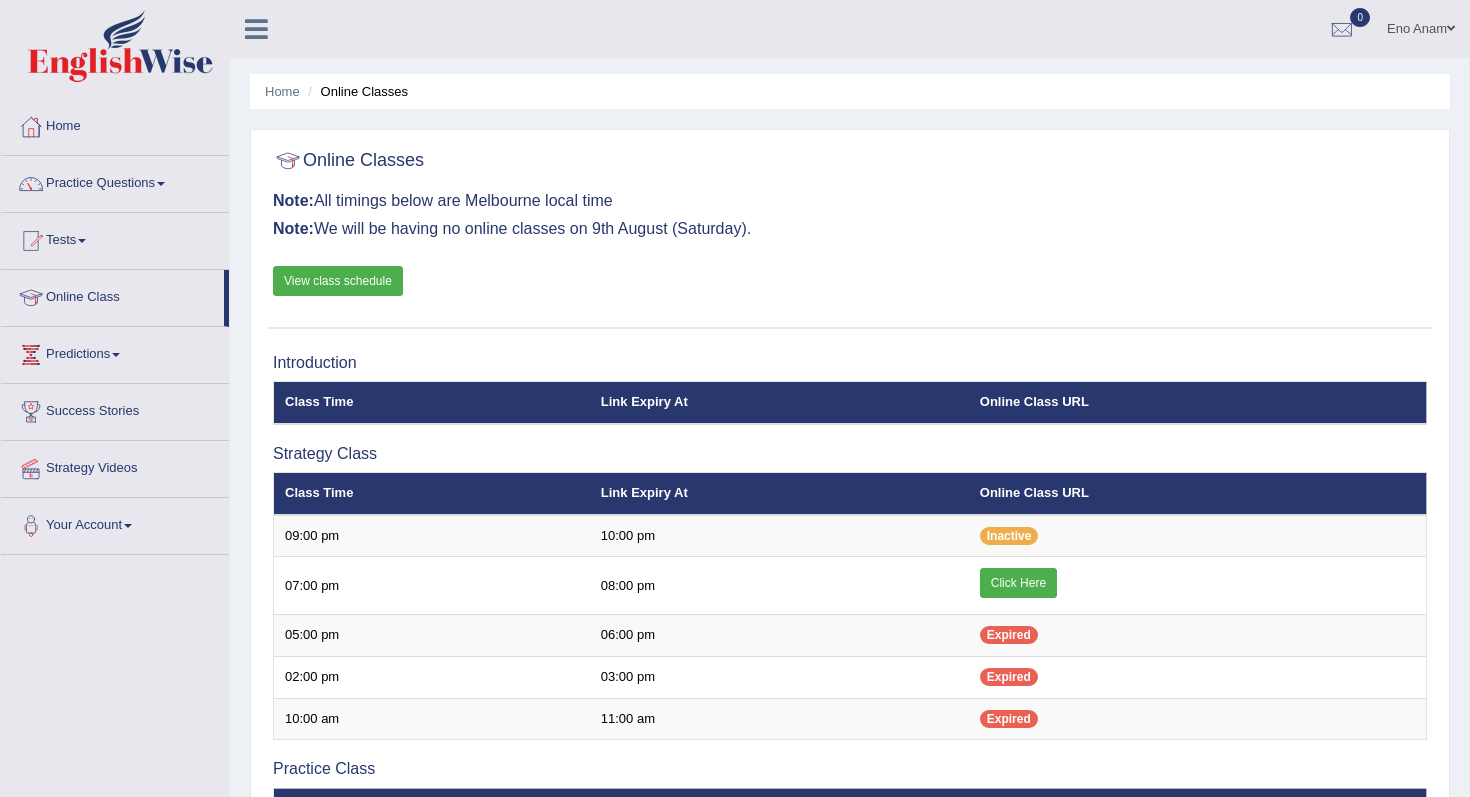 scroll, scrollTop: 0, scrollLeft: 0, axis: both 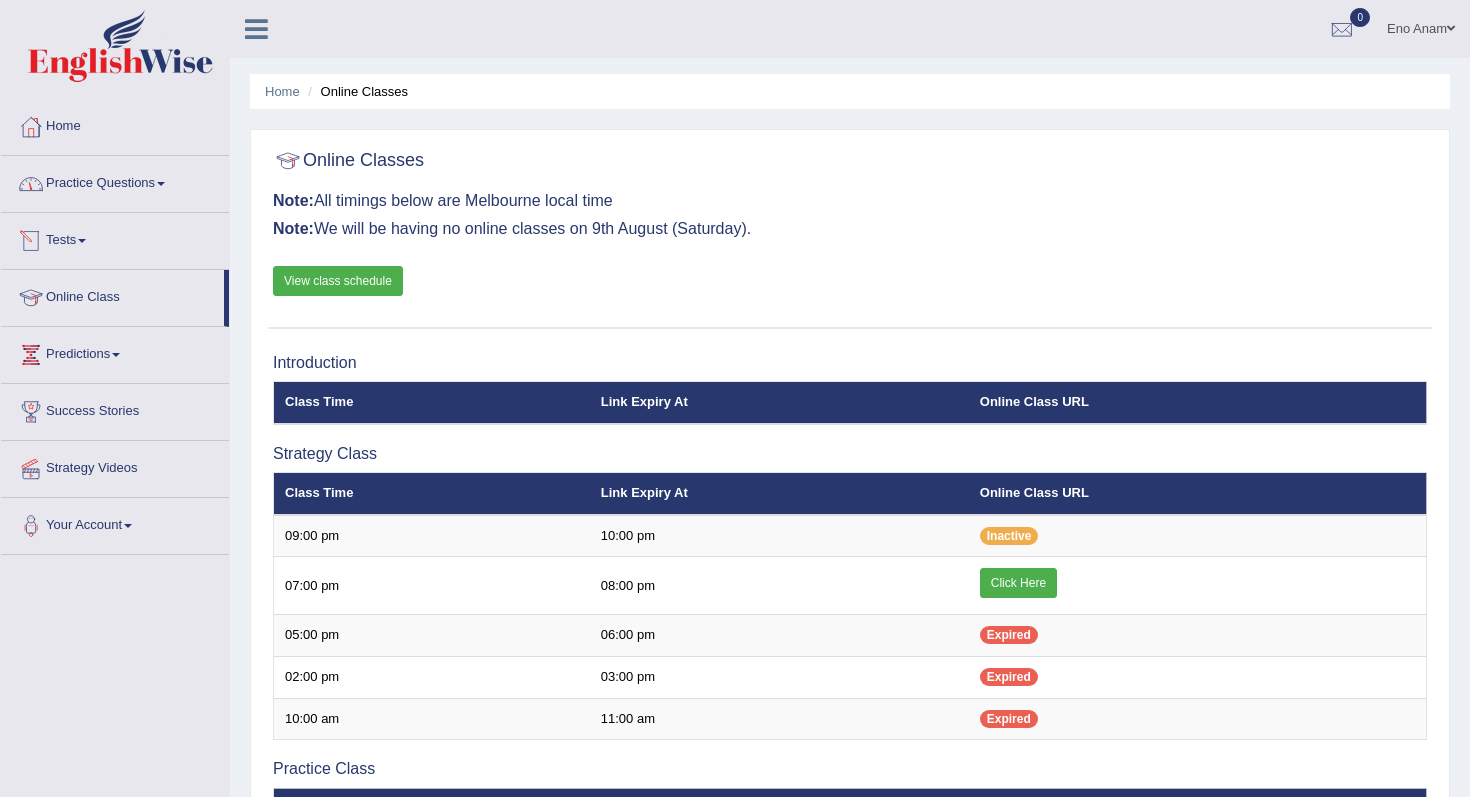 click on "Home" at bounding box center [115, 124] 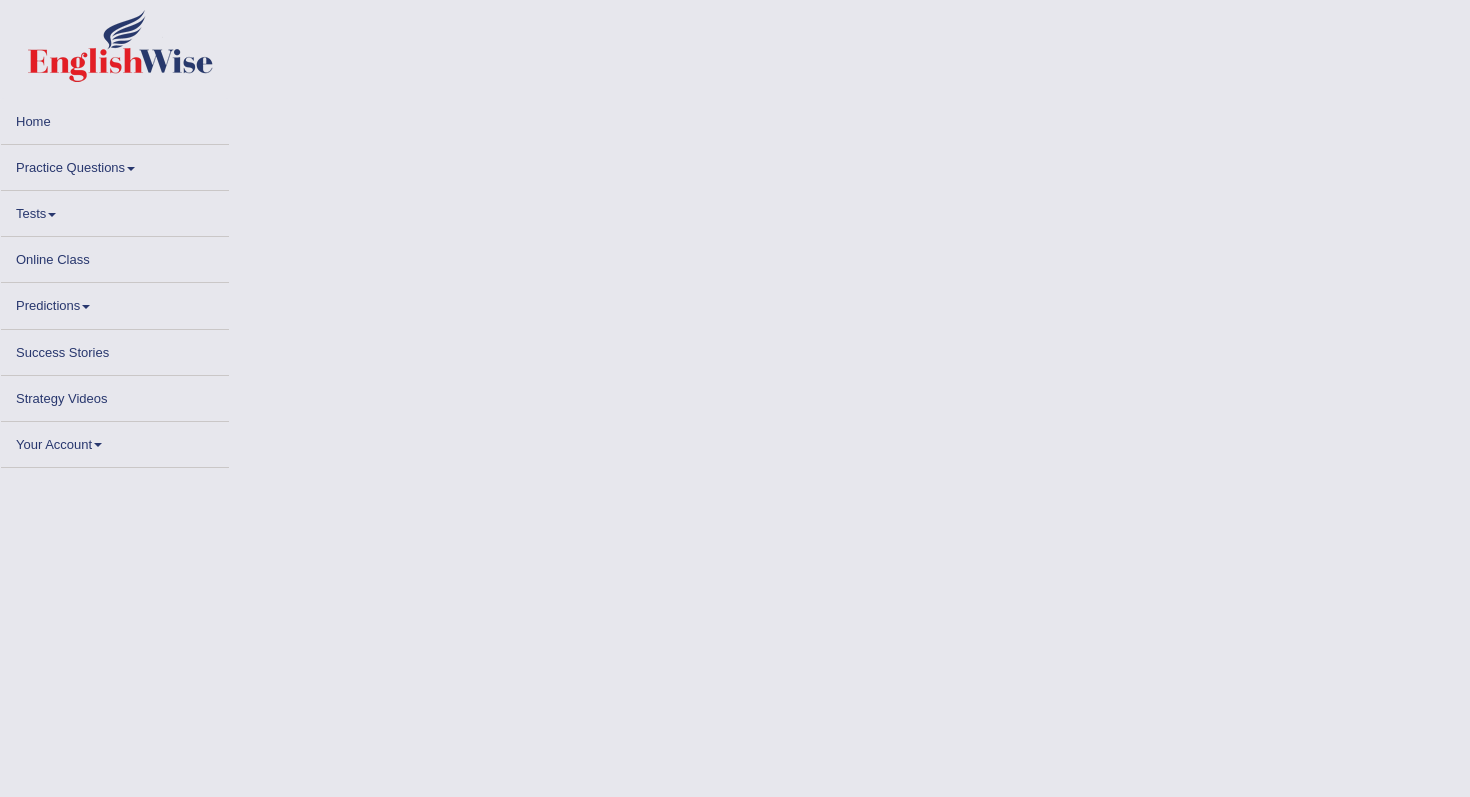 scroll, scrollTop: 0, scrollLeft: 0, axis: both 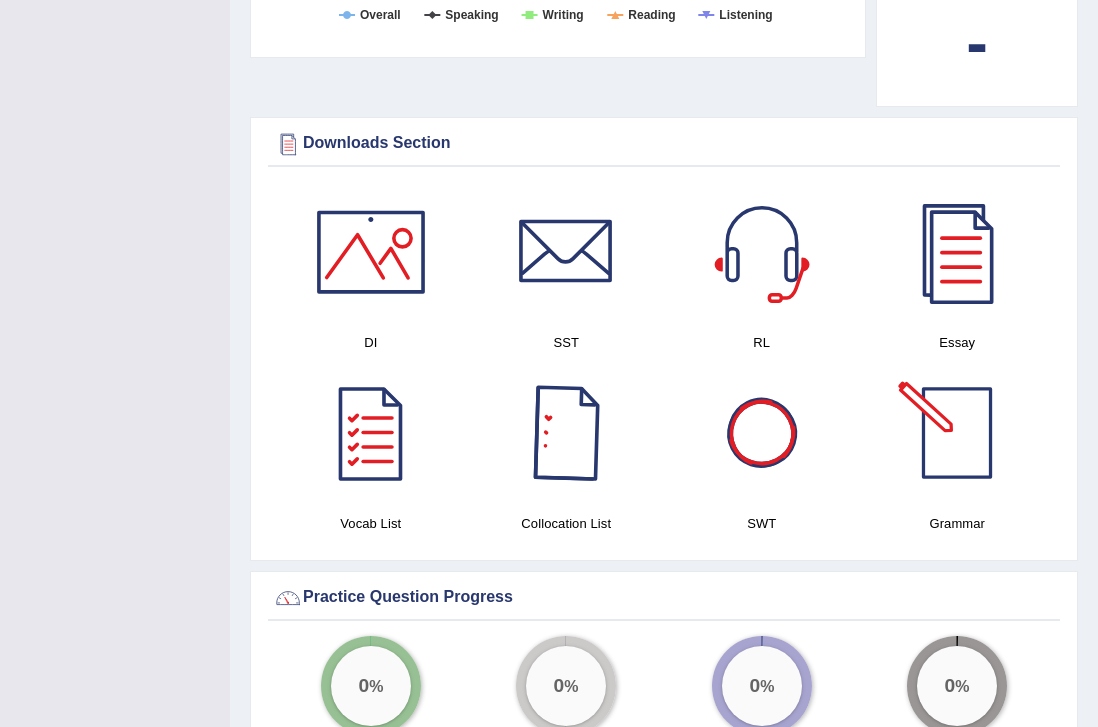 click at bounding box center [957, 433] 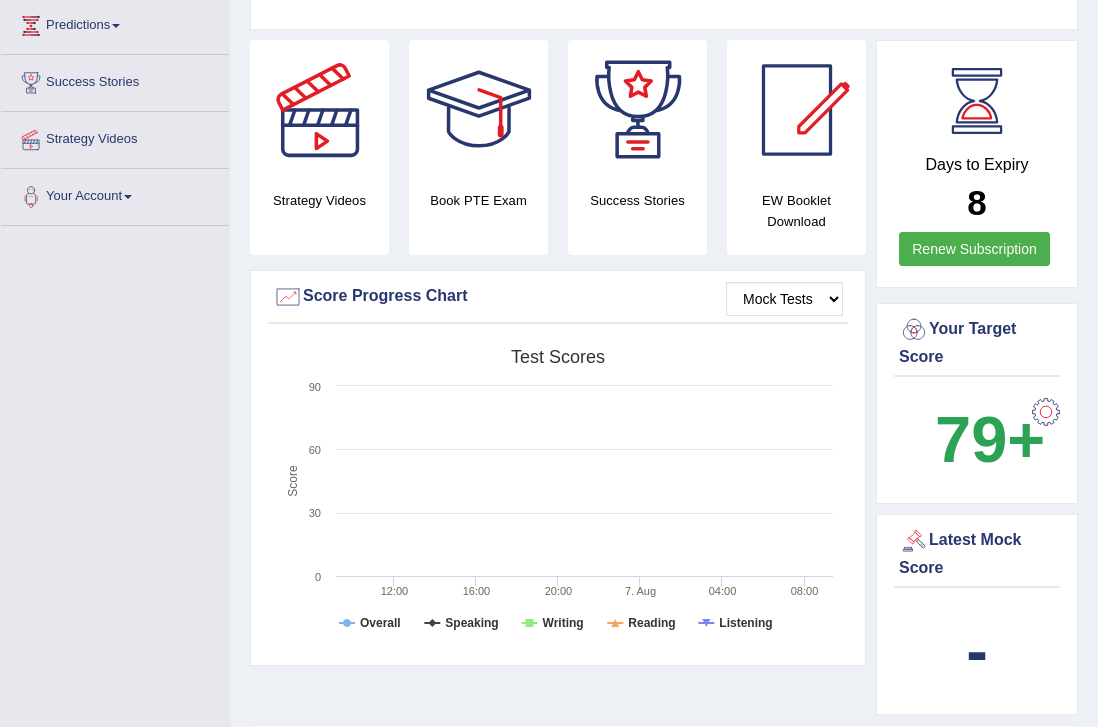 scroll, scrollTop: 0, scrollLeft: 0, axis: both 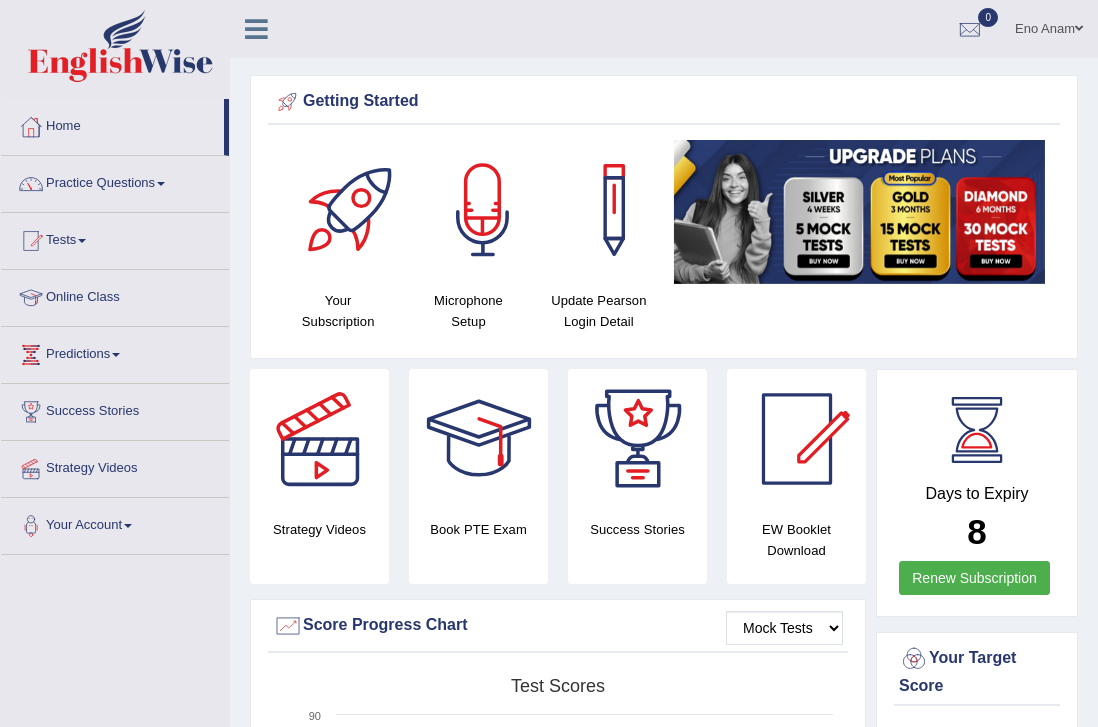 click on "Online Class" at bounding box center (115, 295) 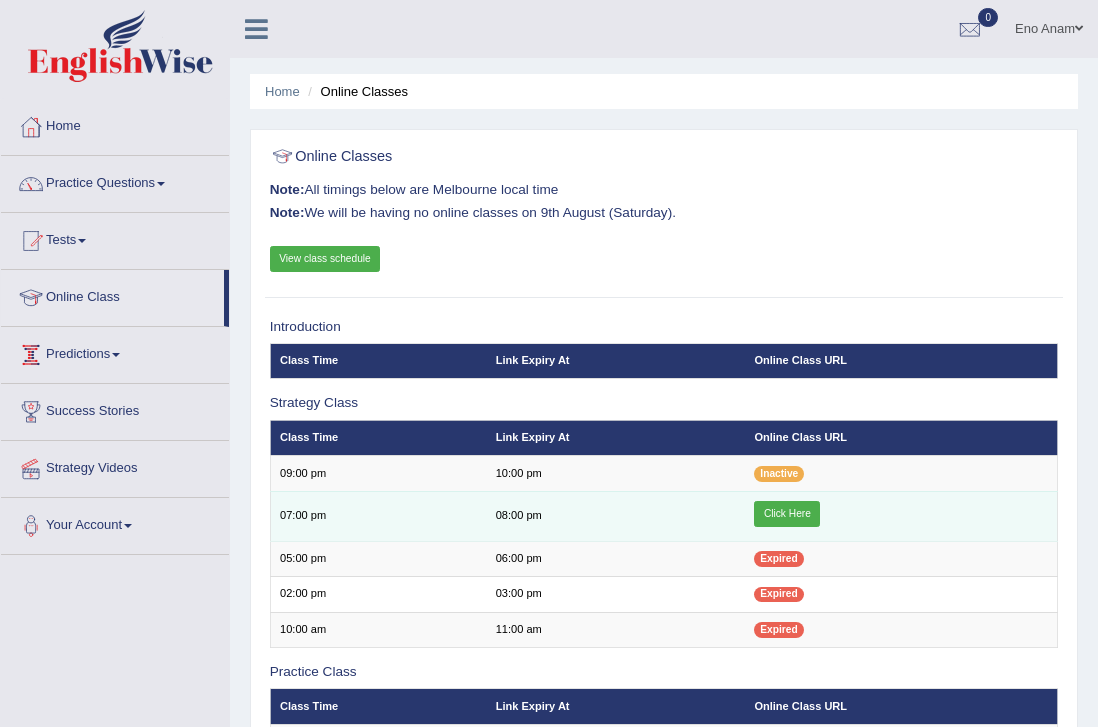 scroll, scrollTop: 0, scrollLeft: 0, axis: both 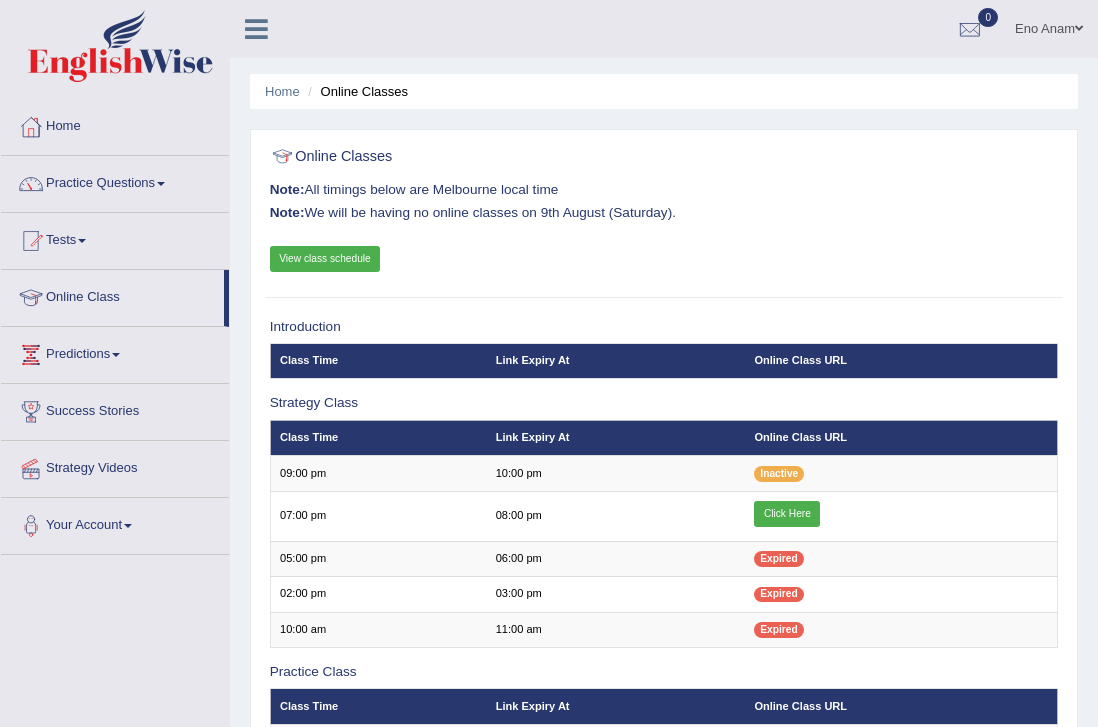 click on "View class schedule" at bounding box center (325, 259) 